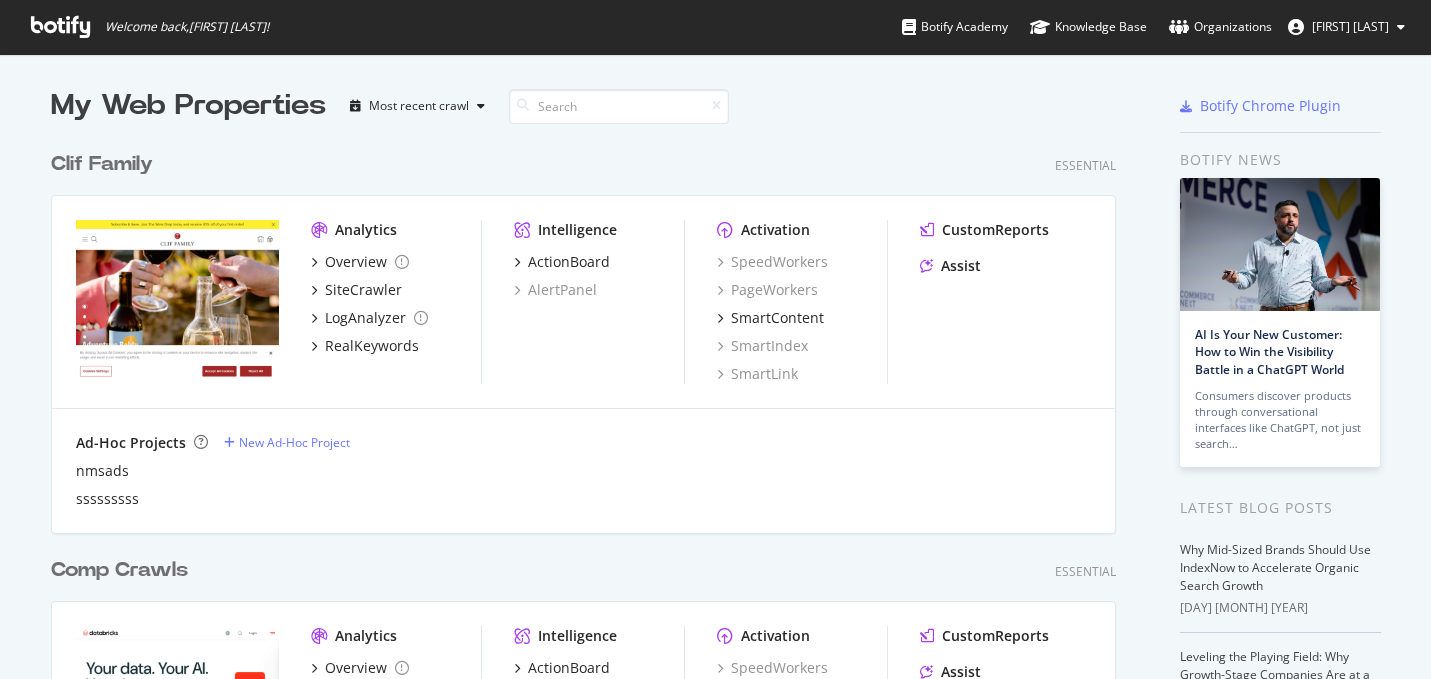 scroll, scrollTop: 0, scrollLeft: 0, axis: both 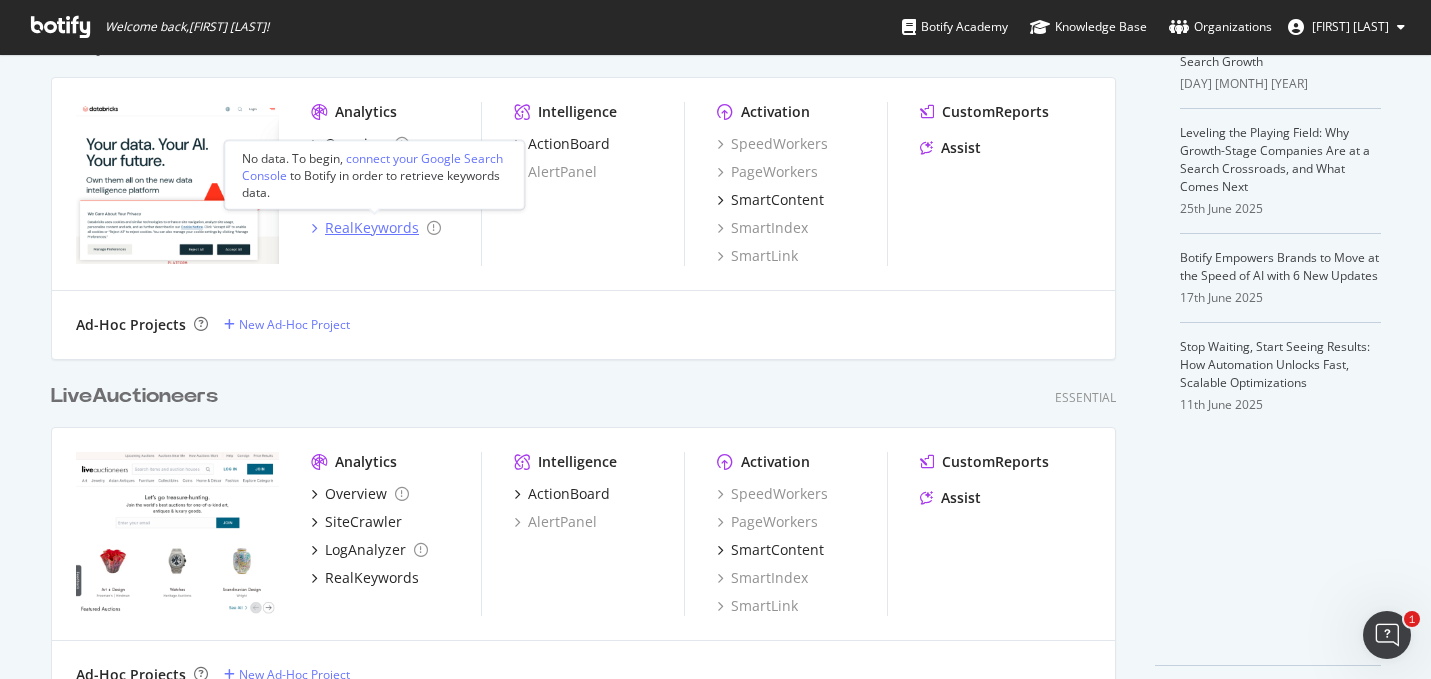 click on "RealKeywords" at bounding box center [372, 228] 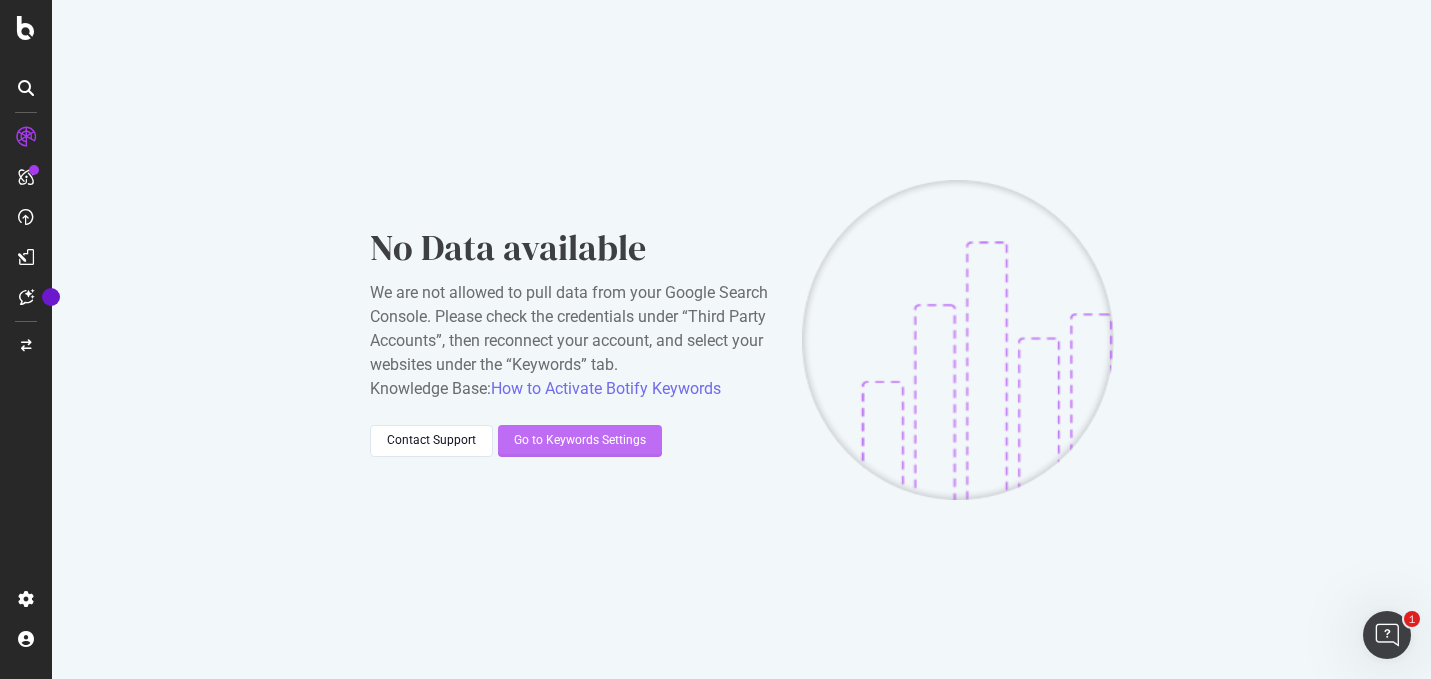 click on "Go to Keywords Settings" at bounding box center (580, 441) 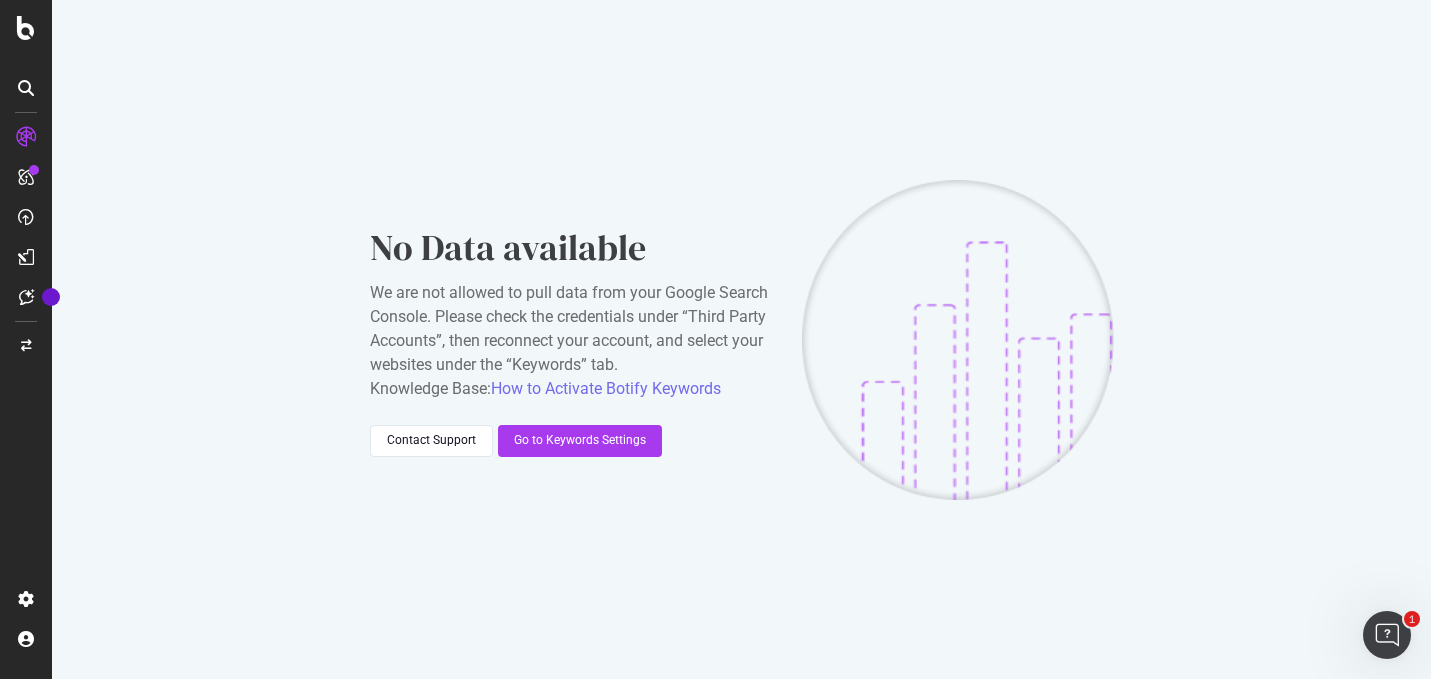 type 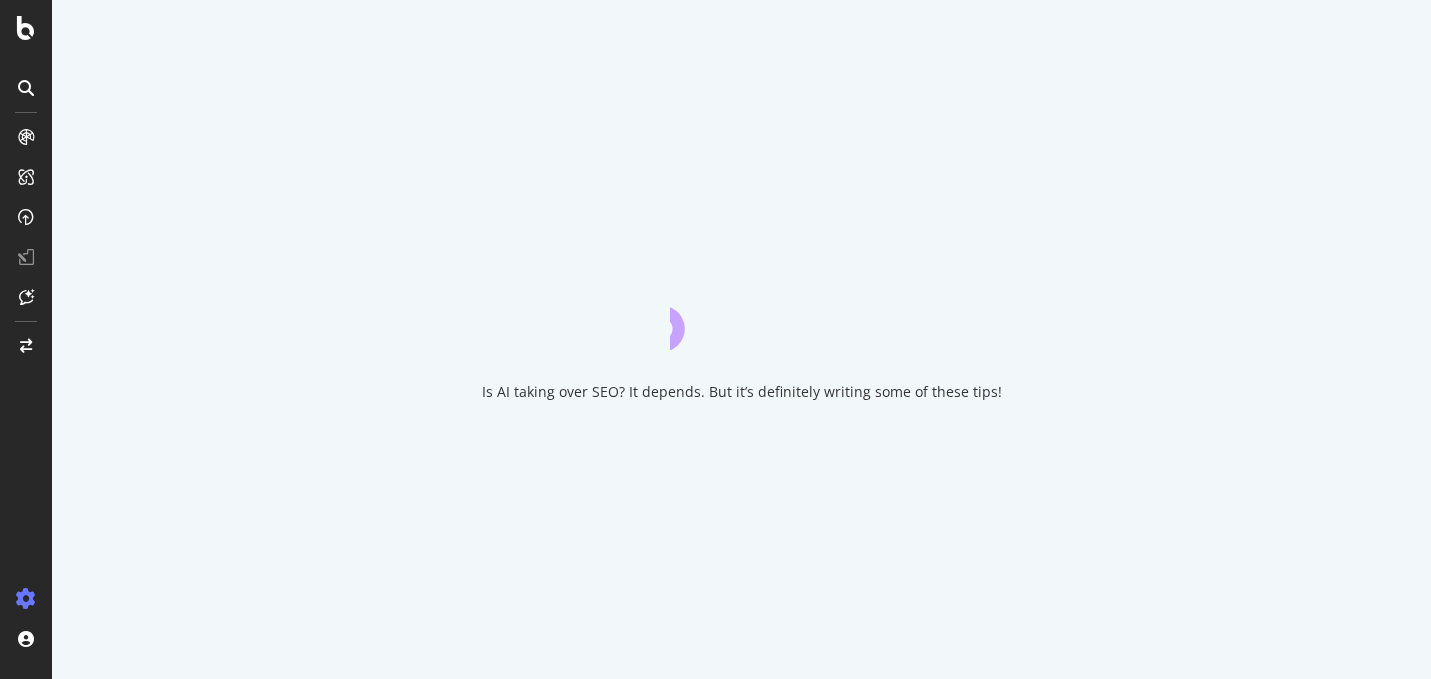 scroll, scrollTop: 0, scrollLeft: 0, axis: both 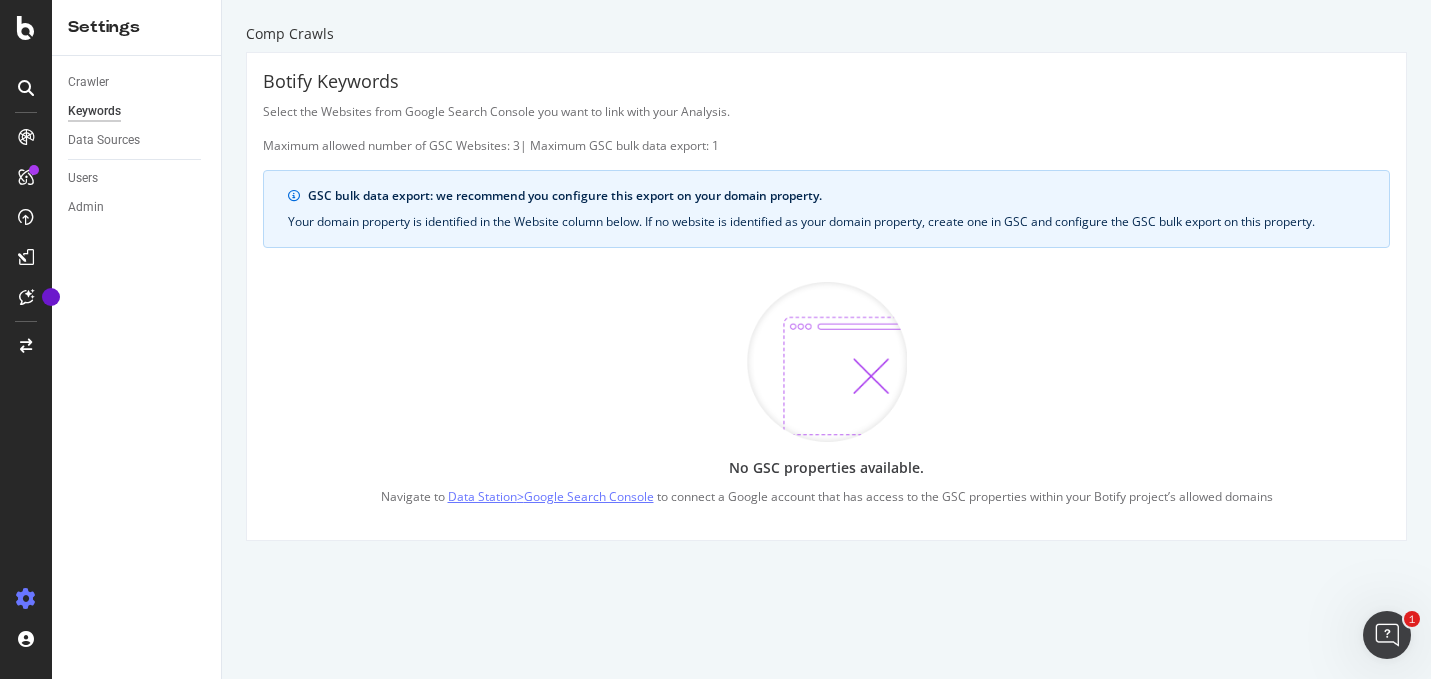 click on "Data Station  >  Google Search Console" at bounding box center [551, 496] 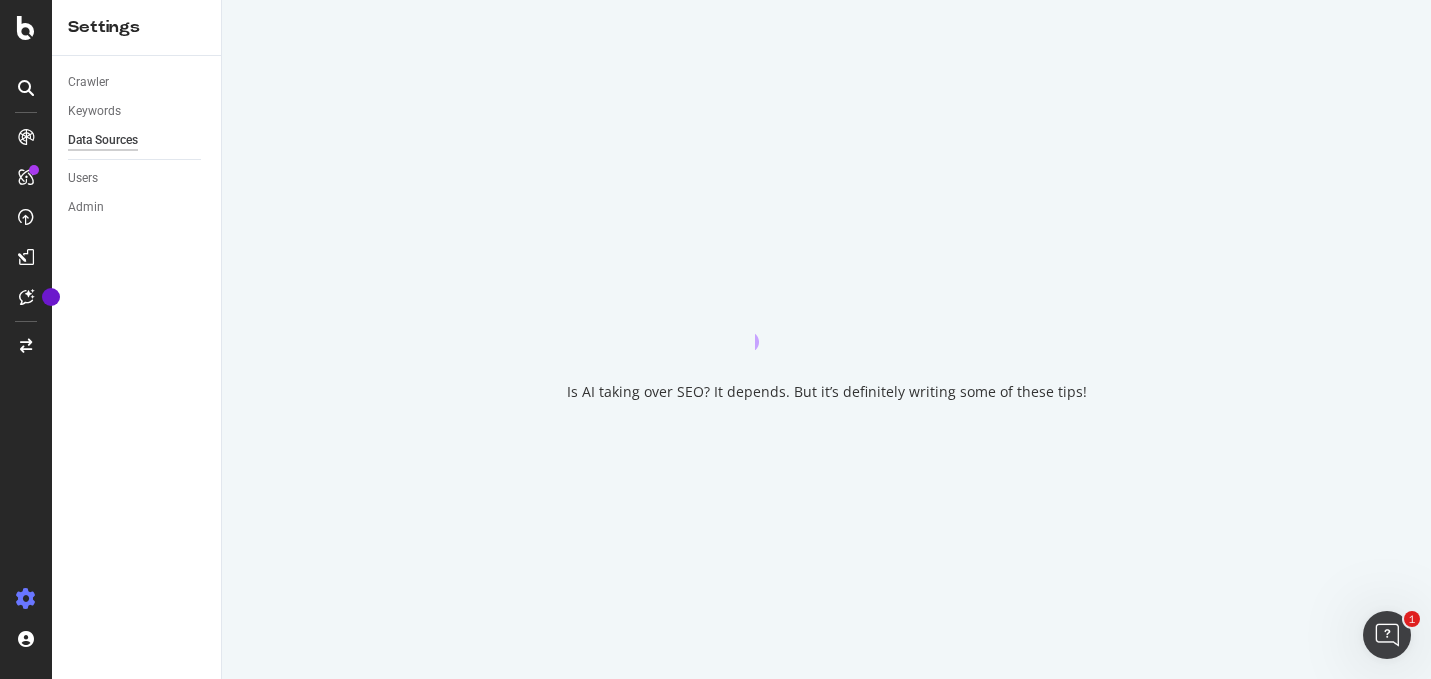 scroll, scrollTop: 0, scrollLeft: 0, axis: both 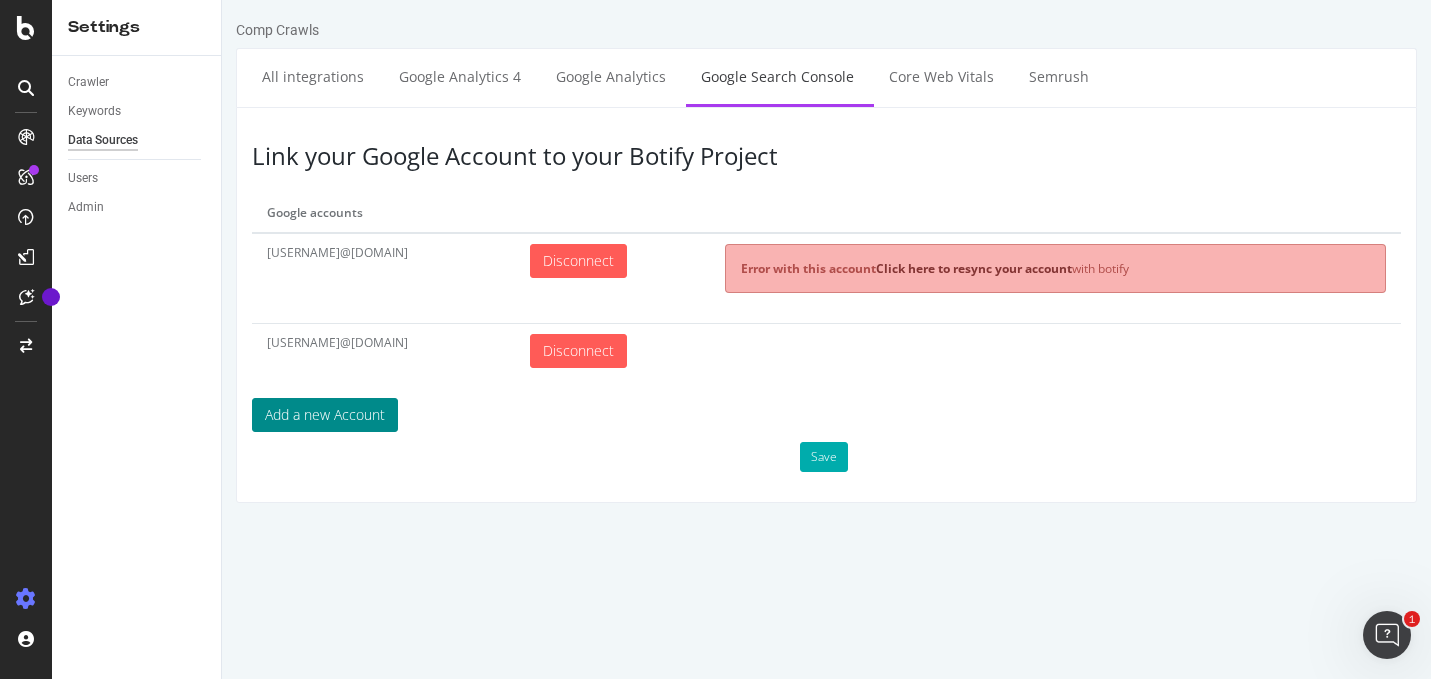 click on "Add a new Account" at bounding box center [325, 415] 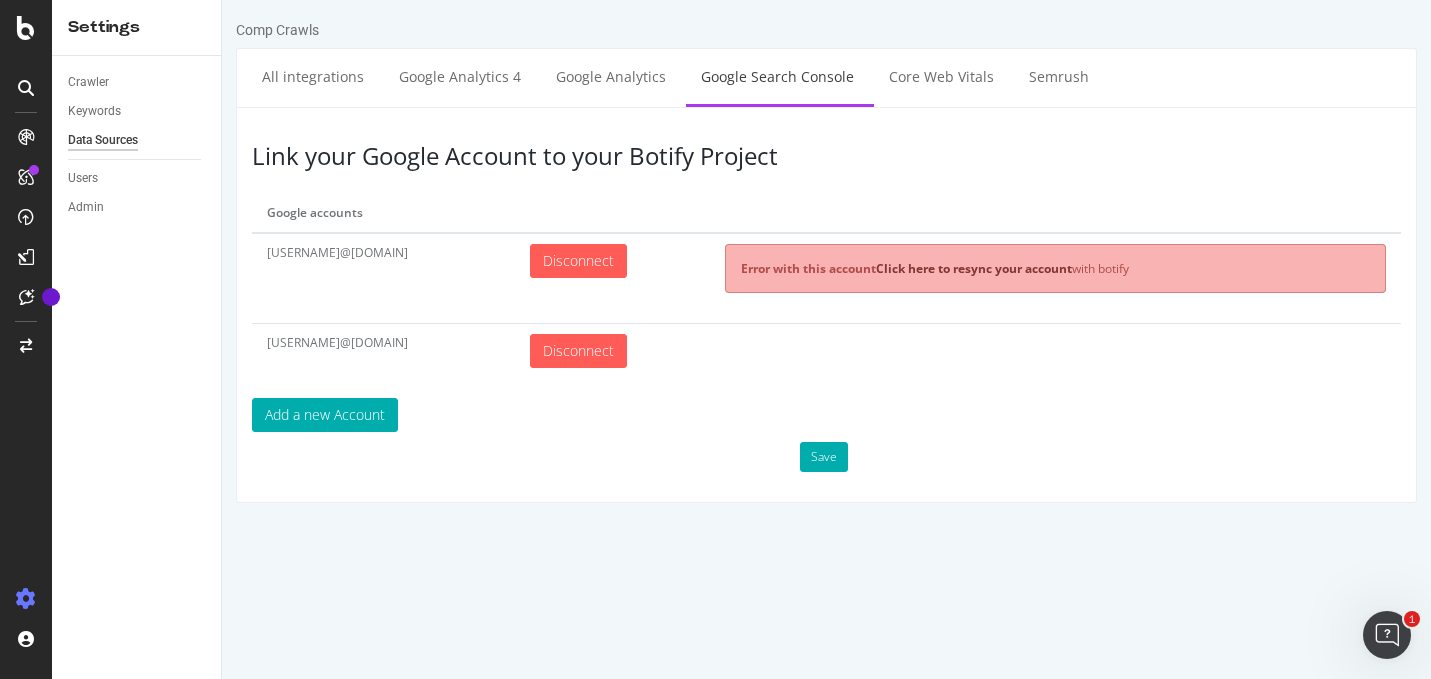scroll, scrollTop: 0, scrollLeft: 0, axis: both 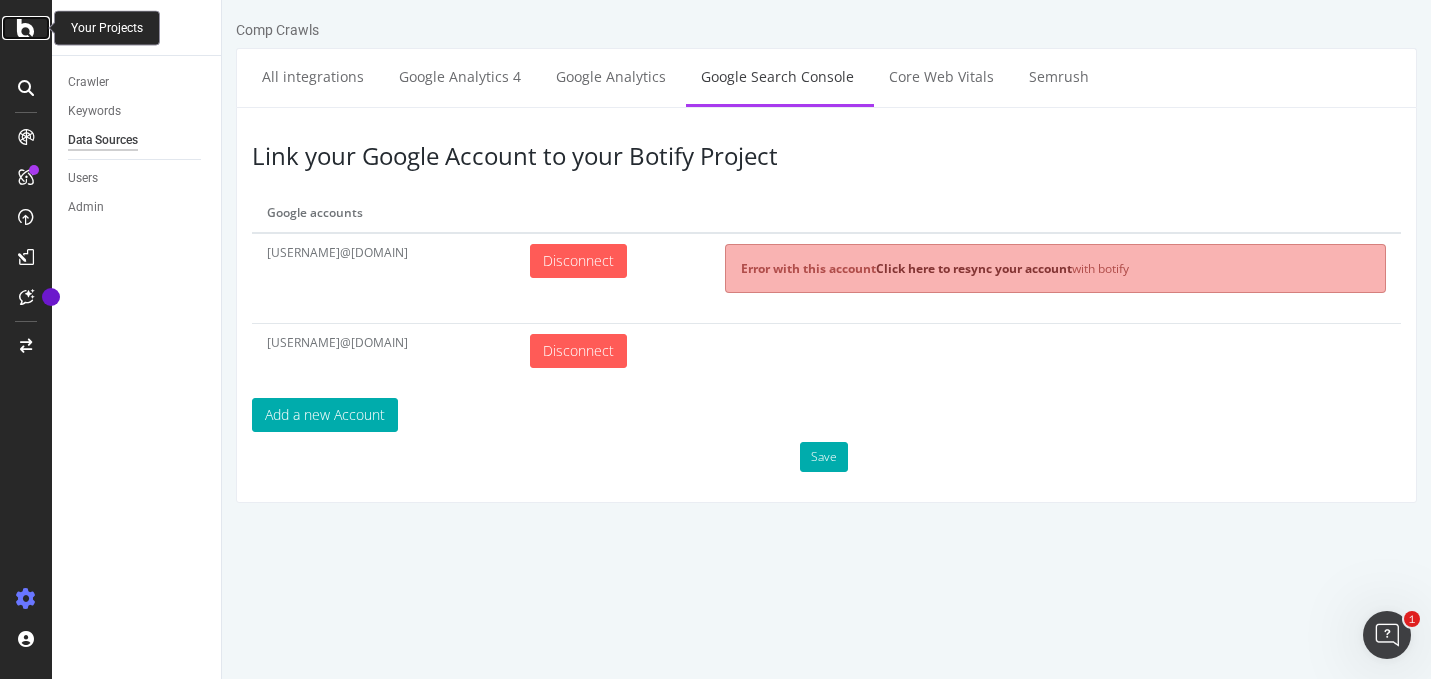 click at bounding box center (26, 28) 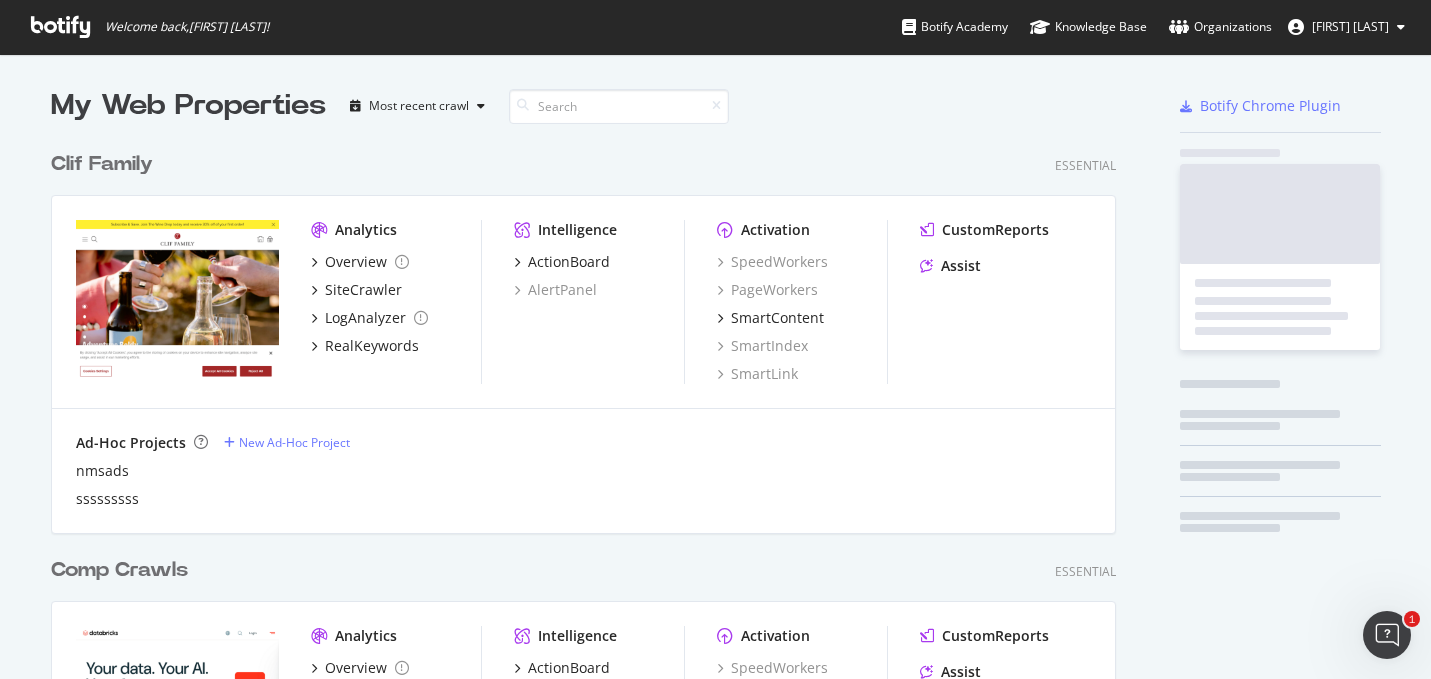 scroll, scrollTop: 1, scrollLeft: 1, axis: both 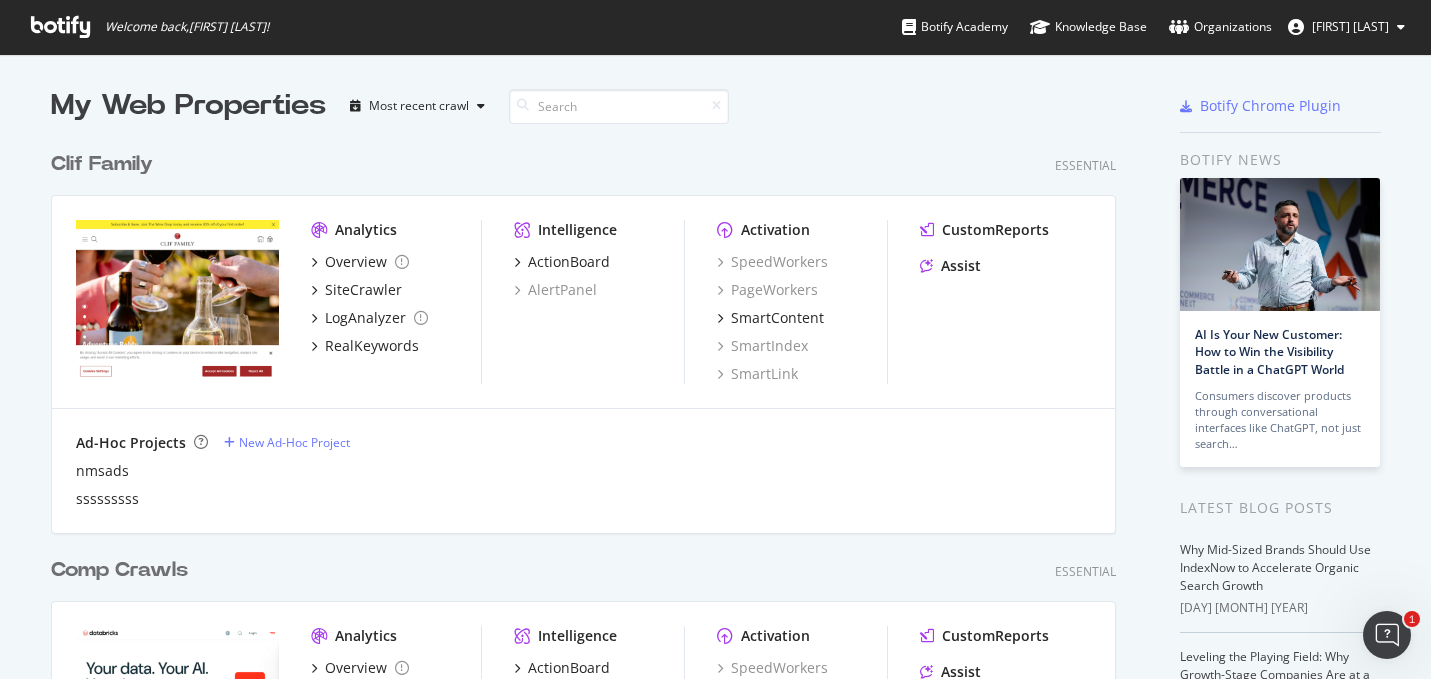 click on "[FIRST] [LAST]" at bounding box center (1346, 27) 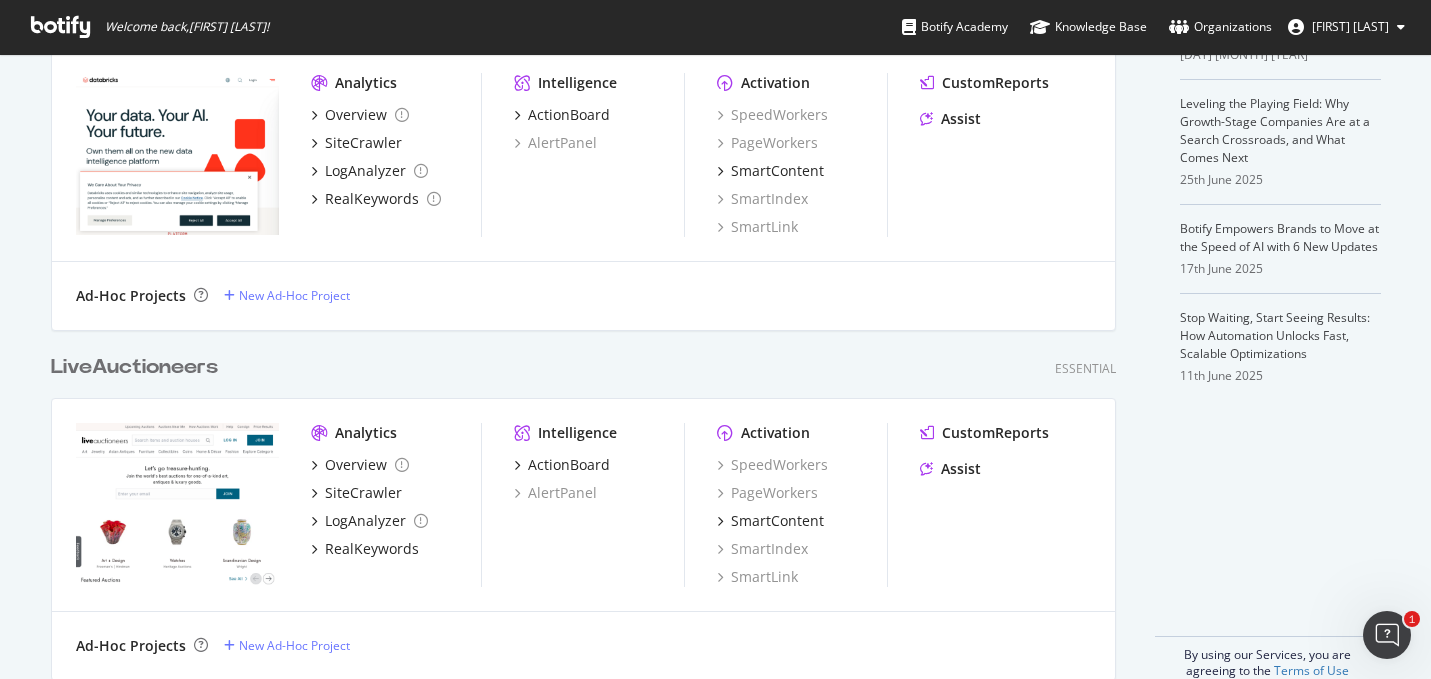 scroll, scrollTop: 585, scrollLeft: 0, axis: vertical 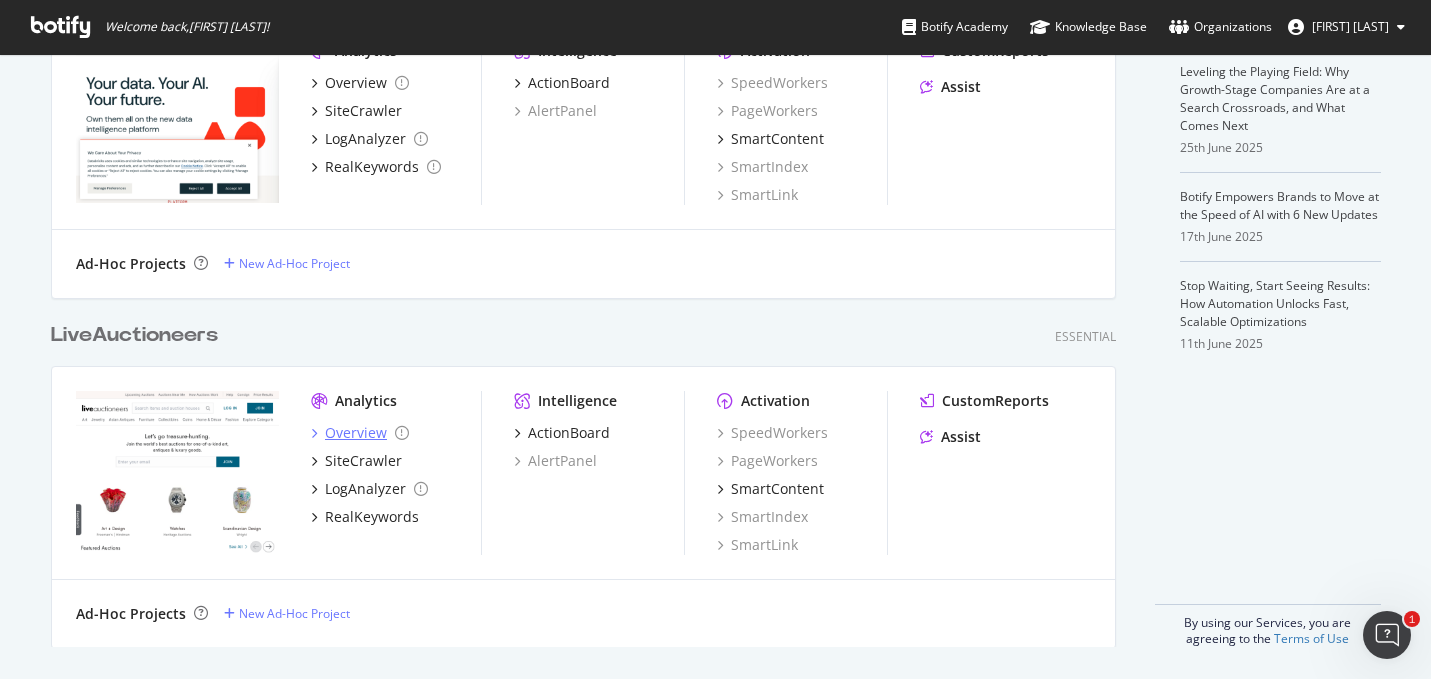 click on "Overview" at bounding box center [356, 433] 